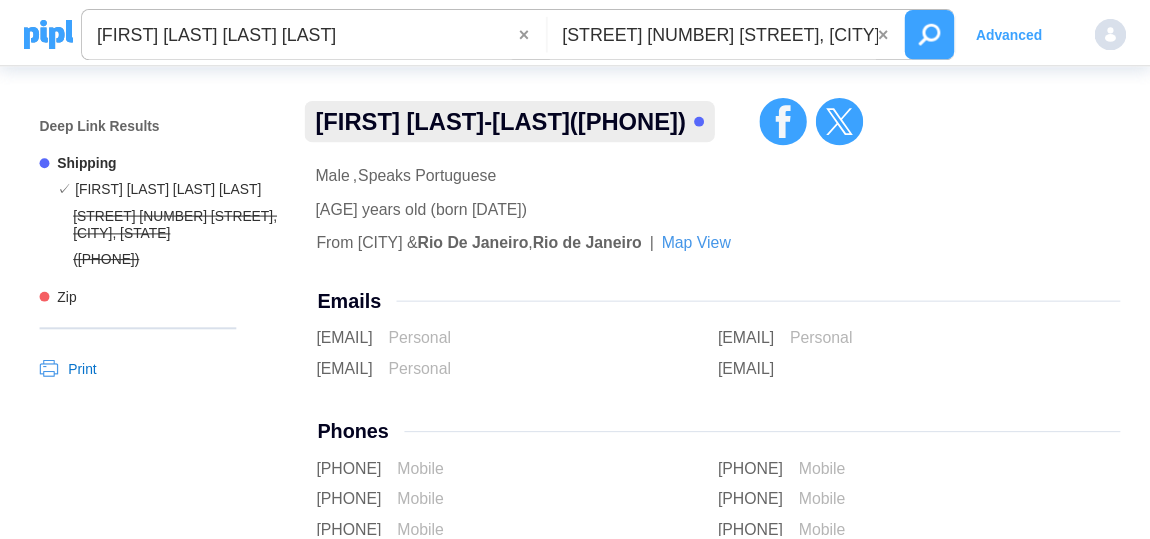 scroll, scrollTop: 0, scrollLeft: 0, axis: both 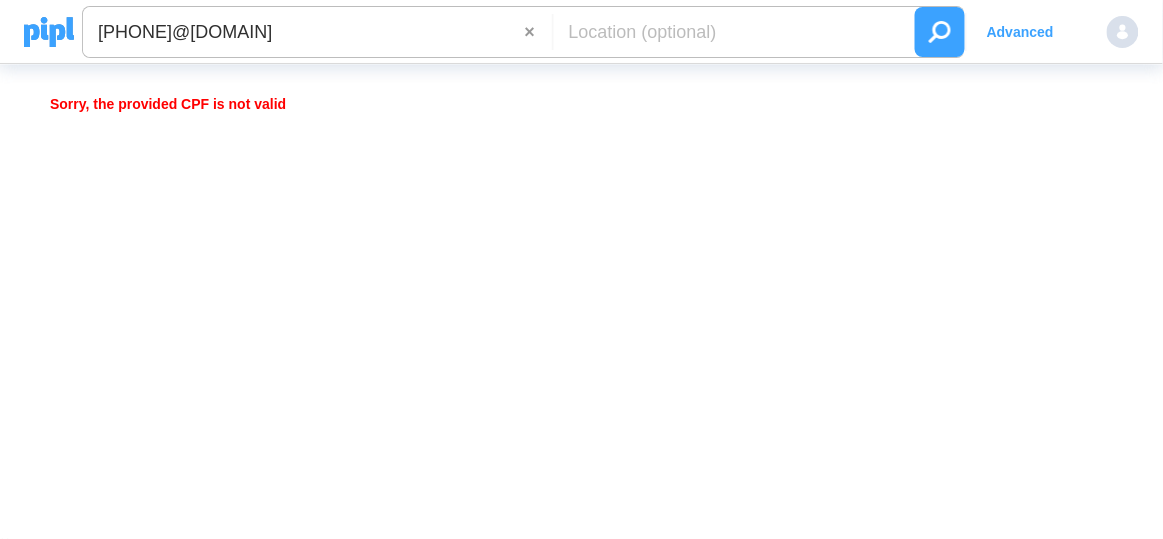 click on "923.337.291-04@cpf" at bounding box center [304, 32] 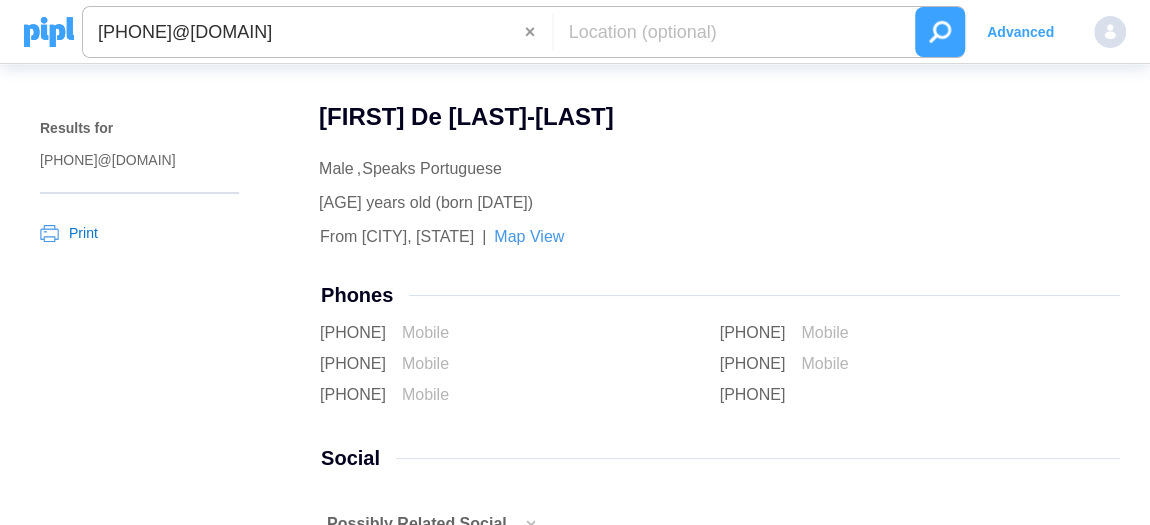 drag, startPoint x: 164, startPoint y: 6, endPoint x: 204, endPoint y: 305, distance: 301.66373 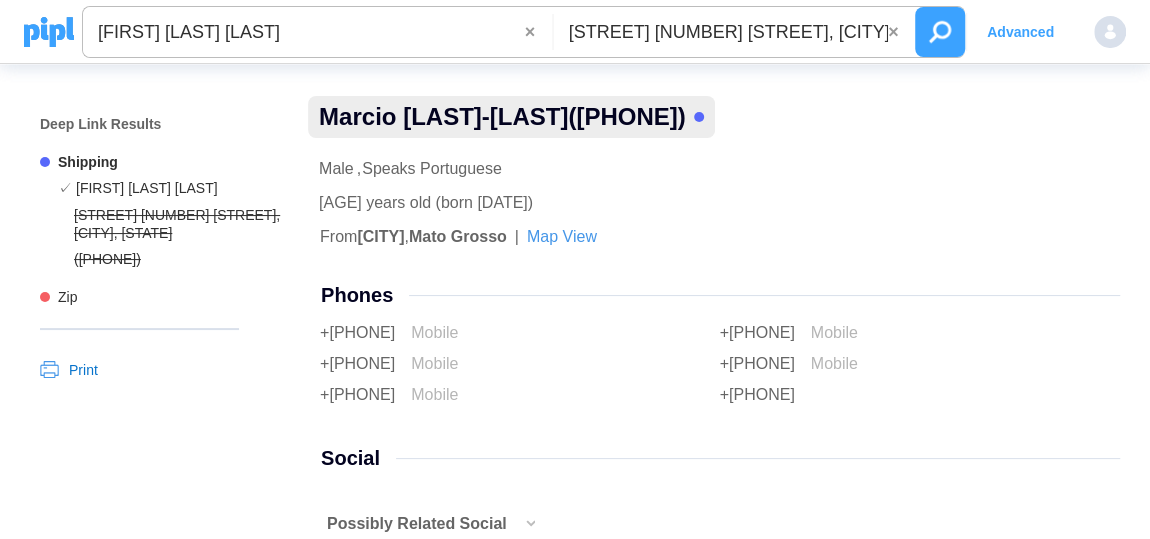 scroll, scrollTop: 181, scrollLeft: 0, axis: vertical 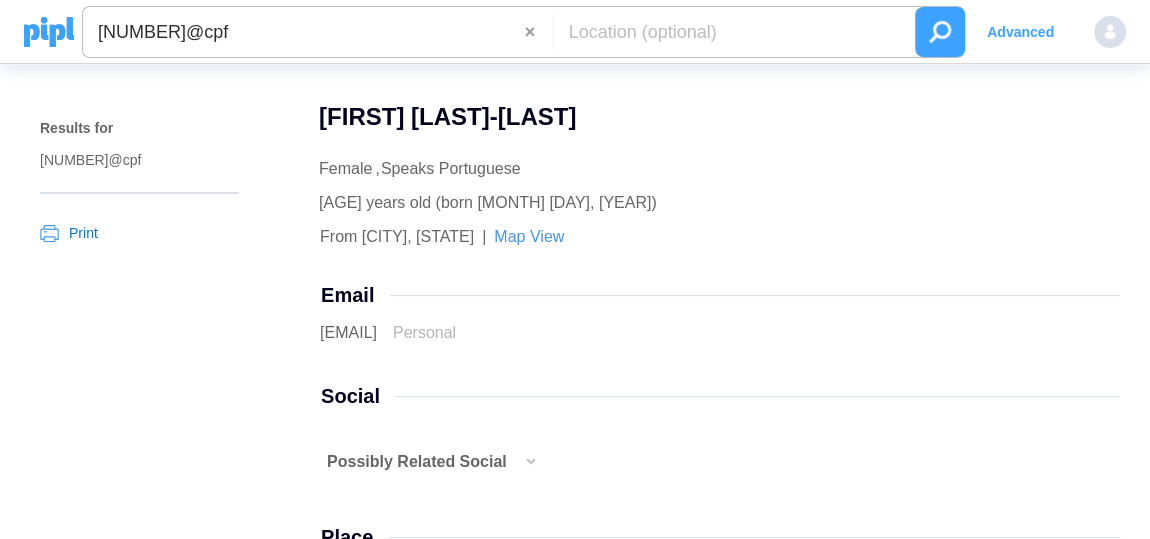 drag, startPoint x: 555, startPoint y: 26, endPoint x: 362, endPoint y: 96, distance: 205.30222 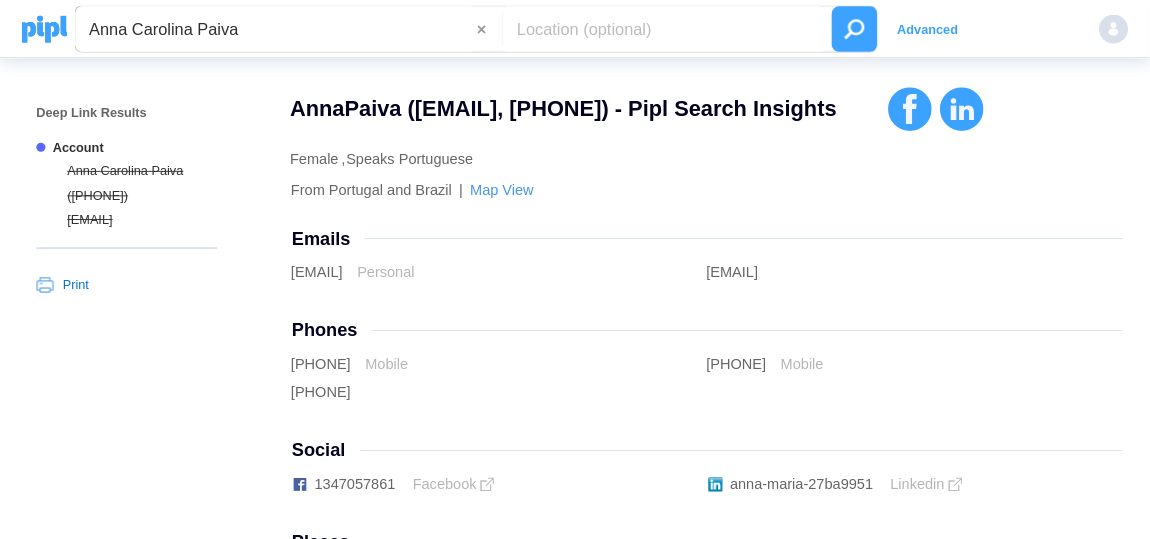 scroll, scrollTop: 0, scrollLeft: 0, axis: both 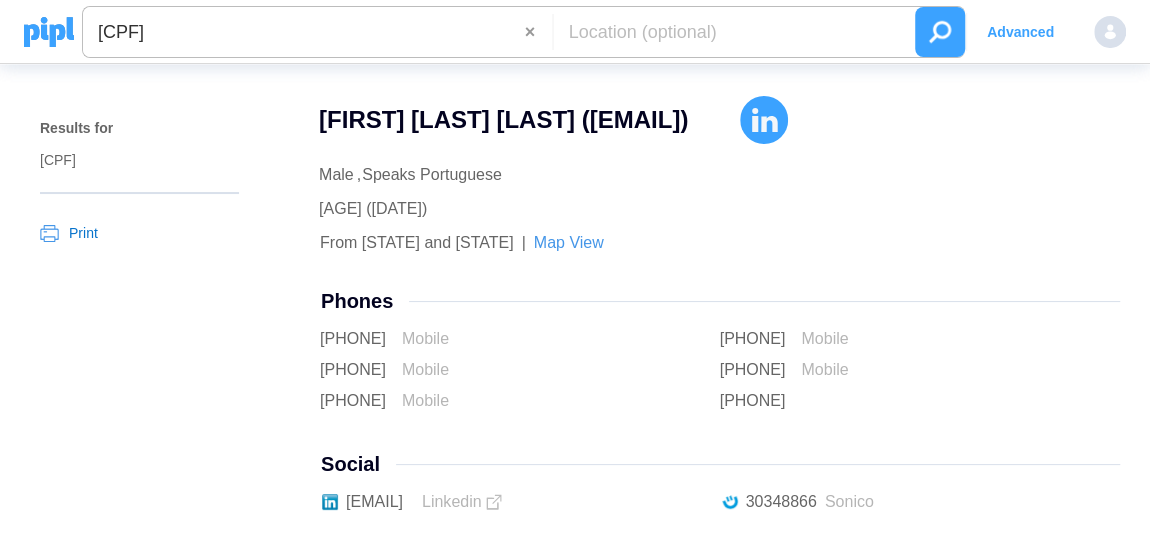 drag, startPoint x: 12, startPoint y: 36, endPoint x: 143, endPoint y: 393, distance: 380.2762 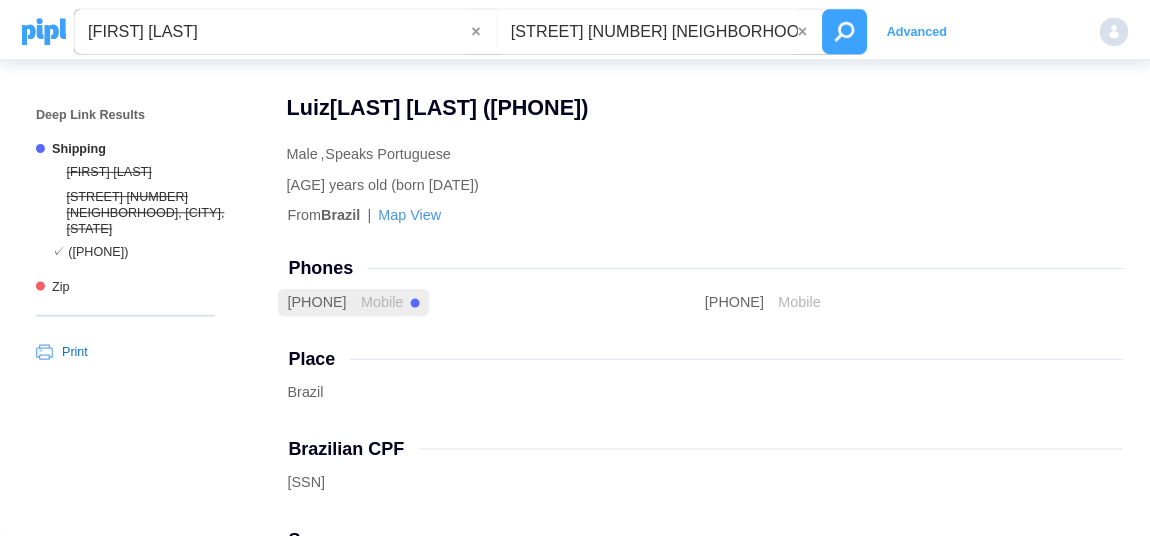scroll, scrollTop: 0, scrollLeft: 0, axis: both 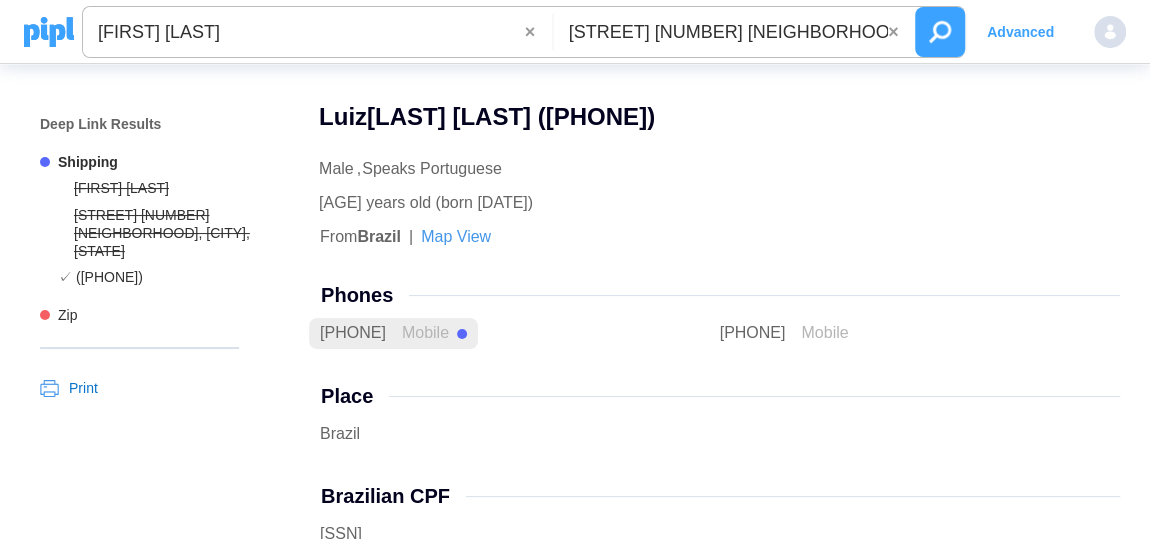 drag, startPoint x: 0, startPoint y: 0, endPoint x: 109, endPoint y: 341, distance: 357.9972 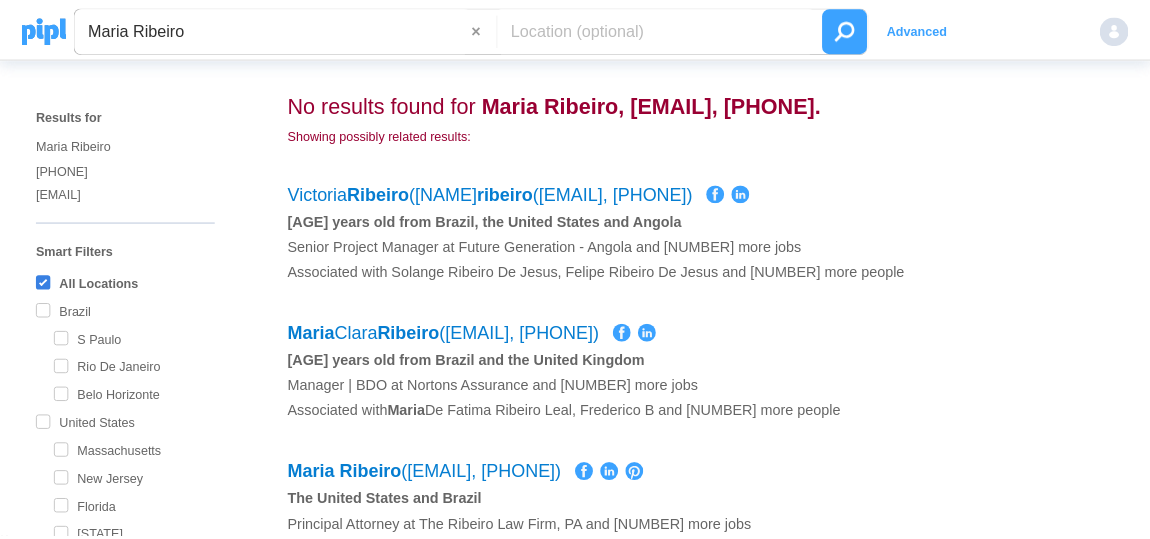 scroll, scrollTop: 0, scrollLeft: 0, axis: both 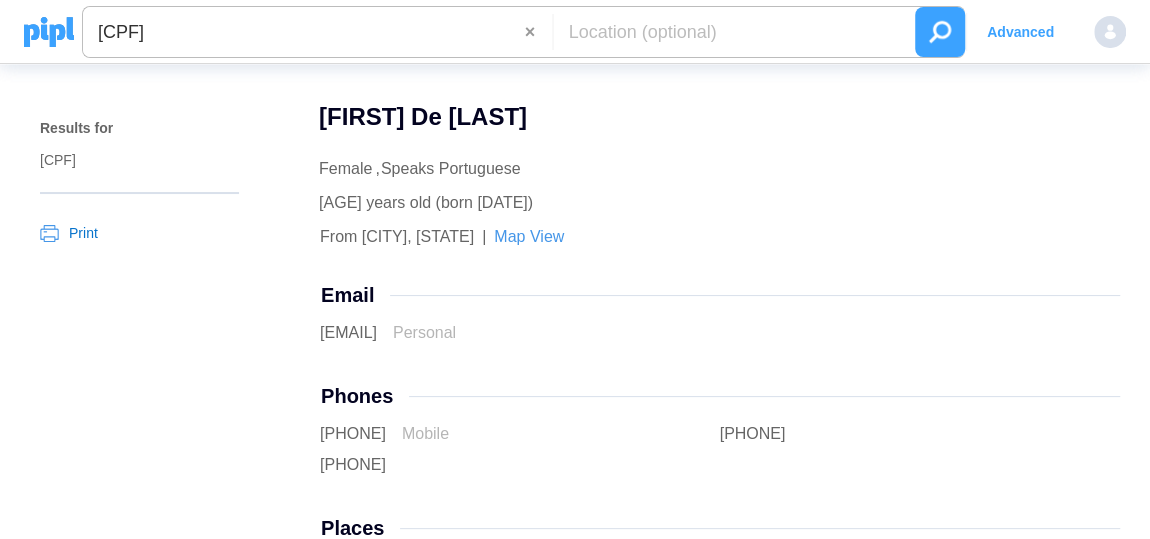 drag, startPoint x: 422, startPoint y: 8, endPoint x: 232, endPoint y: 32, distance: 191.5098 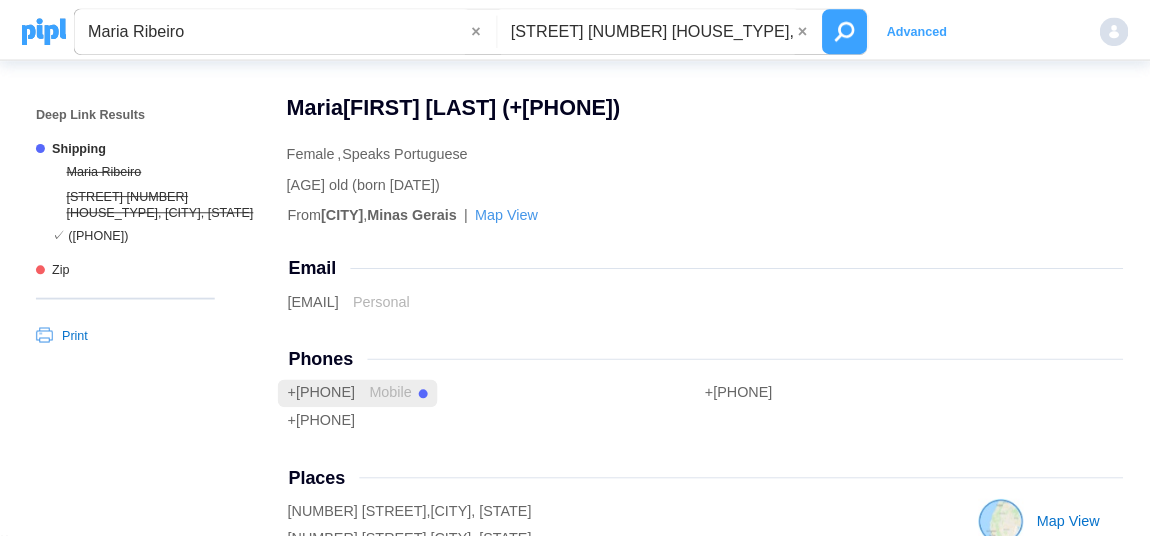 scroll, scrollTop: 0, scrollLeft: 0, axis: both 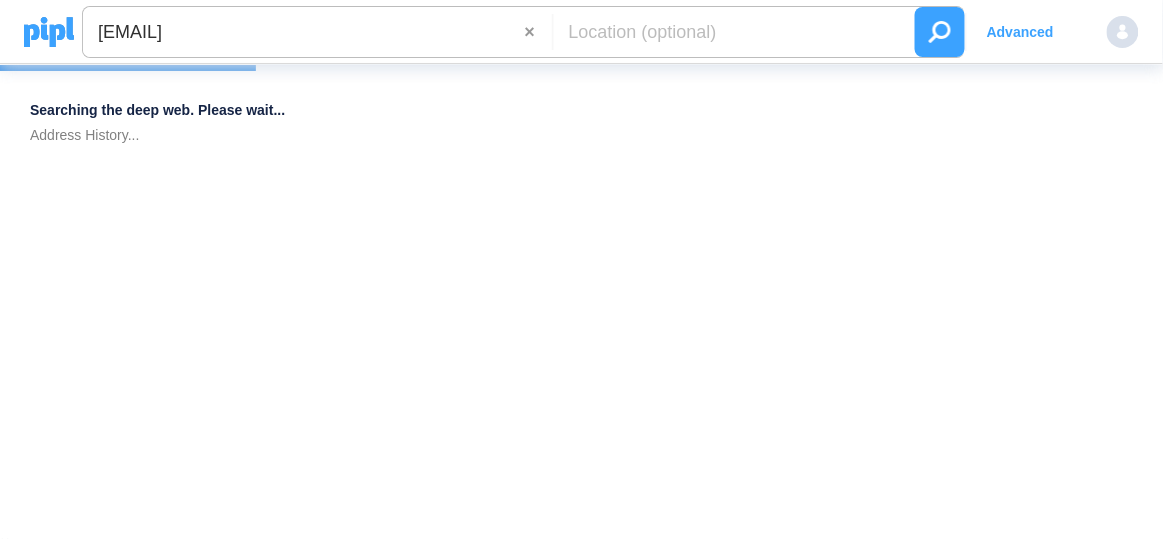 click on "Address History ..." at bounding box center (581, 135) 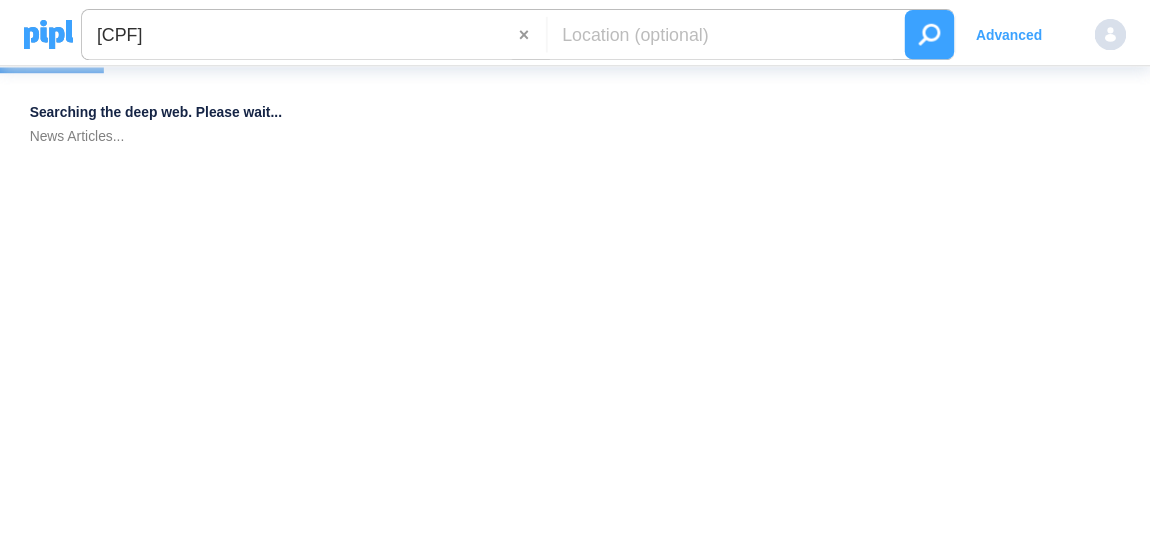 scroll, scrollTop: 0, scrollLeft: 0, axis: both 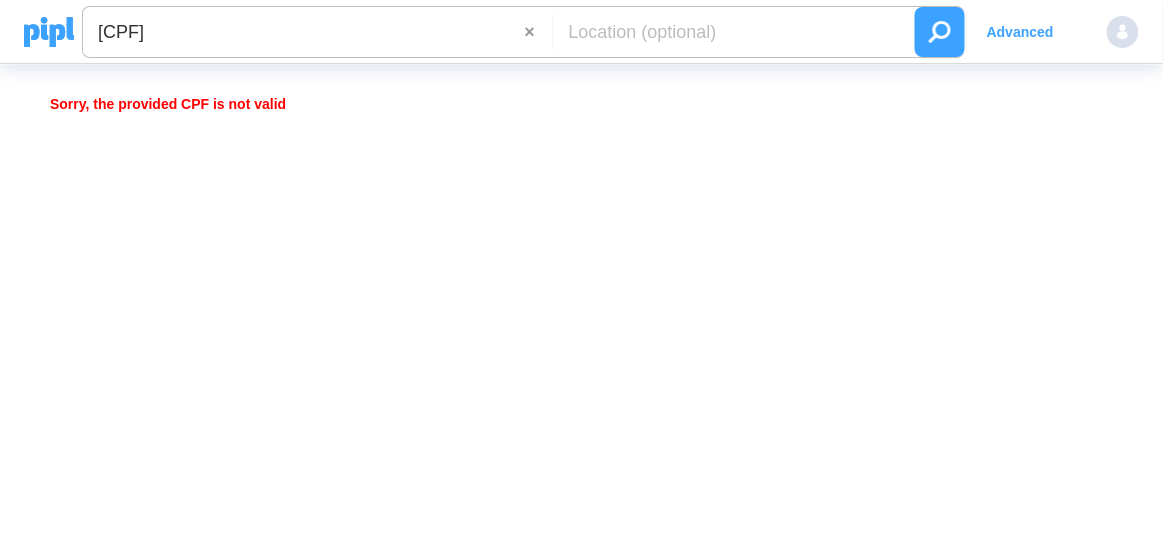 click on "[CPF]" at bounding box center [304, 32] 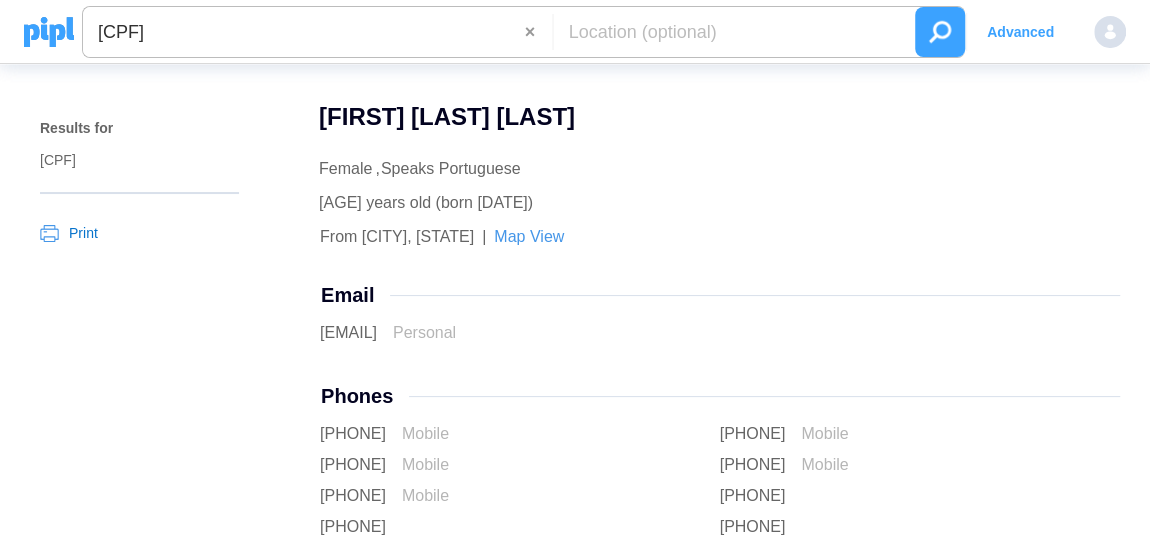 drag, startPoint x: 161, startPoint y: 3, endPoint x: 119, endPoint y: 294, distance: 294.01532 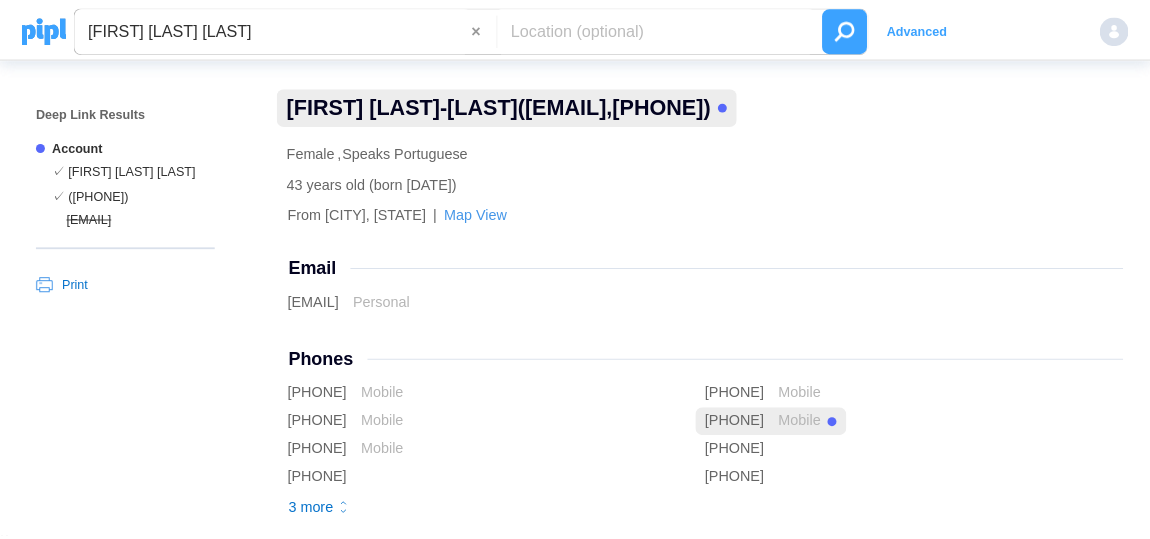 scroll, scrollTop: 0, scrollLeft: 0, axis: both 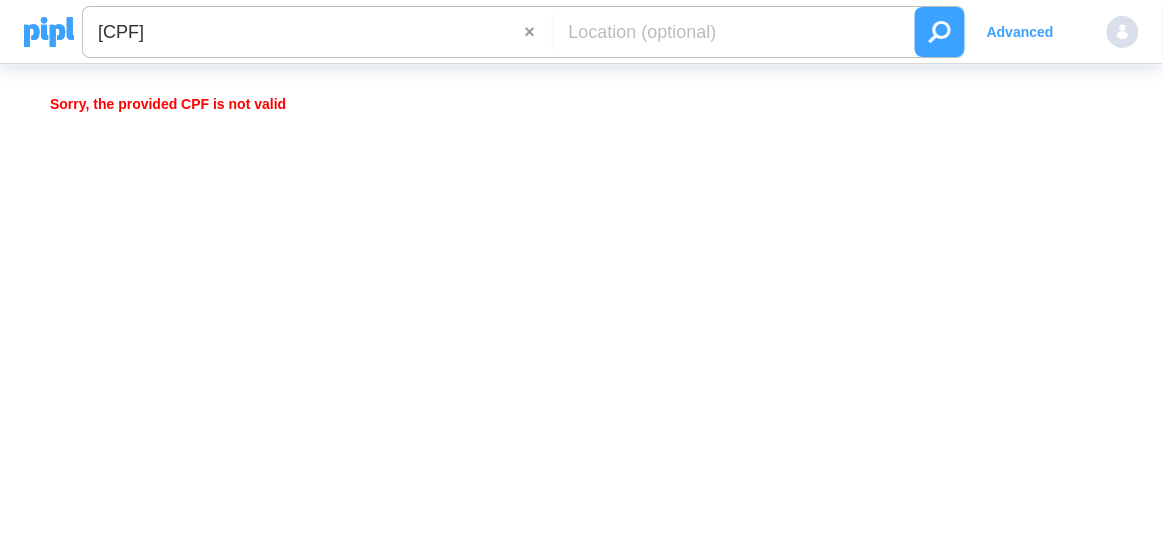 click on "[CPF]" at bounding box center (304, 32) 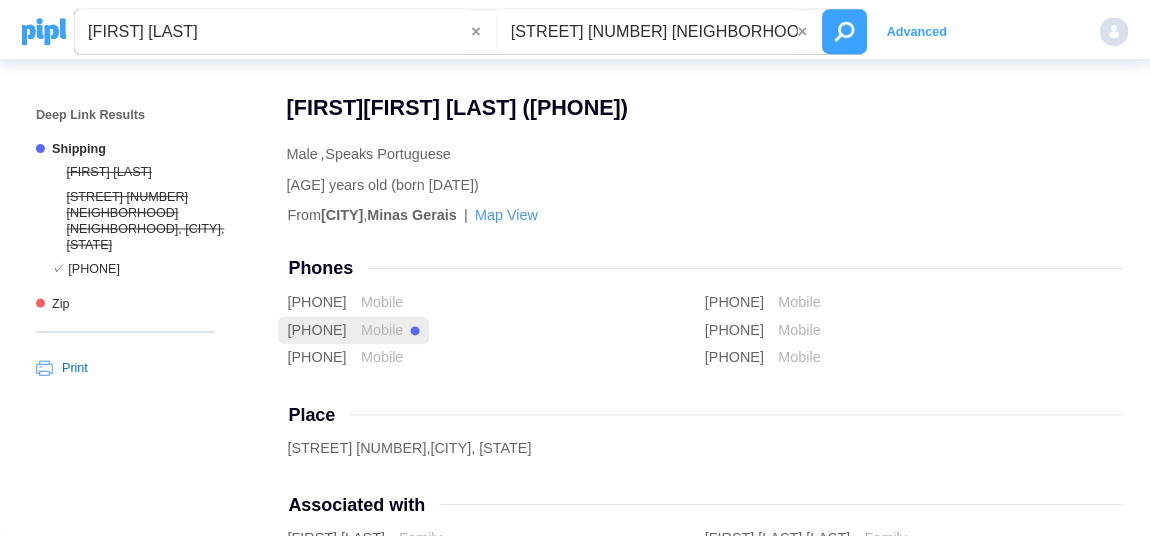 scroll, scrollTop: 0, scrollLeft: 0, axis: both 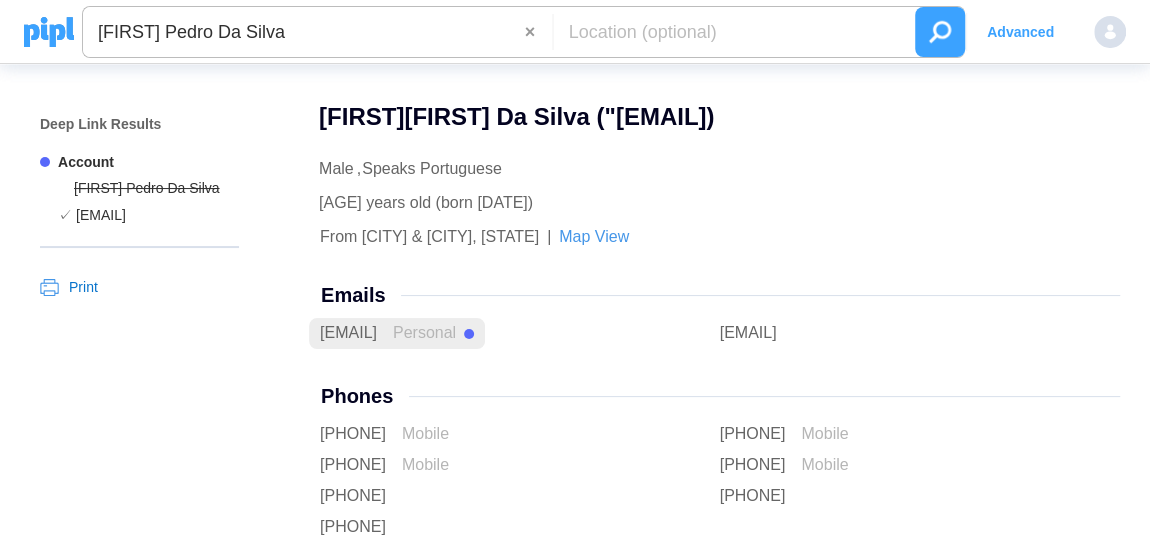 drag, startPoint x: 0, startPoint y: 0, endPoint x: 284, endPoint y: 214, distance: 355.6009 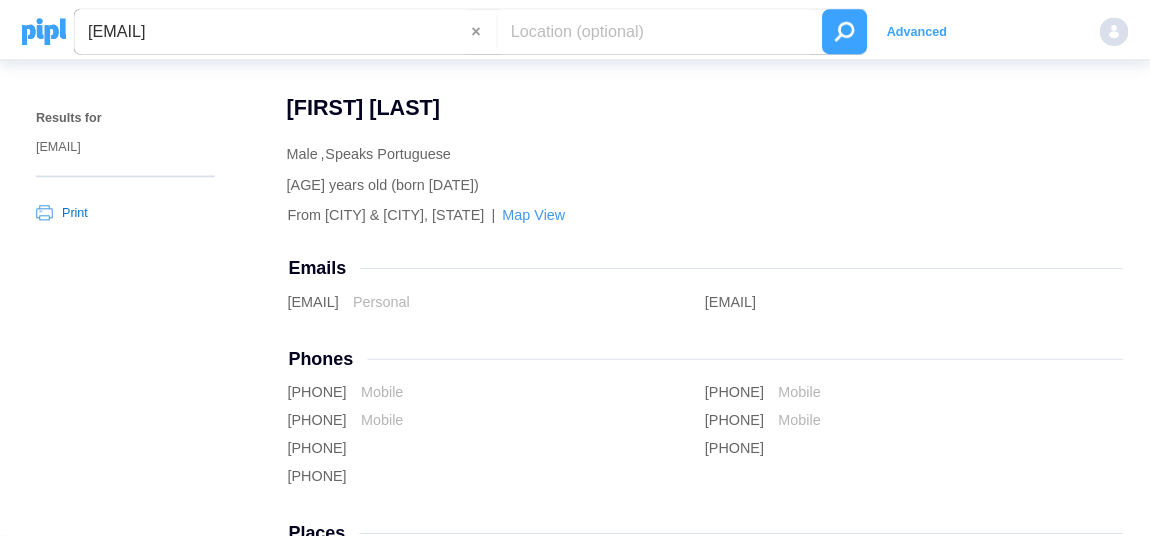 scroll, scrollTop: 0, scrollLeft: 0, axis: both 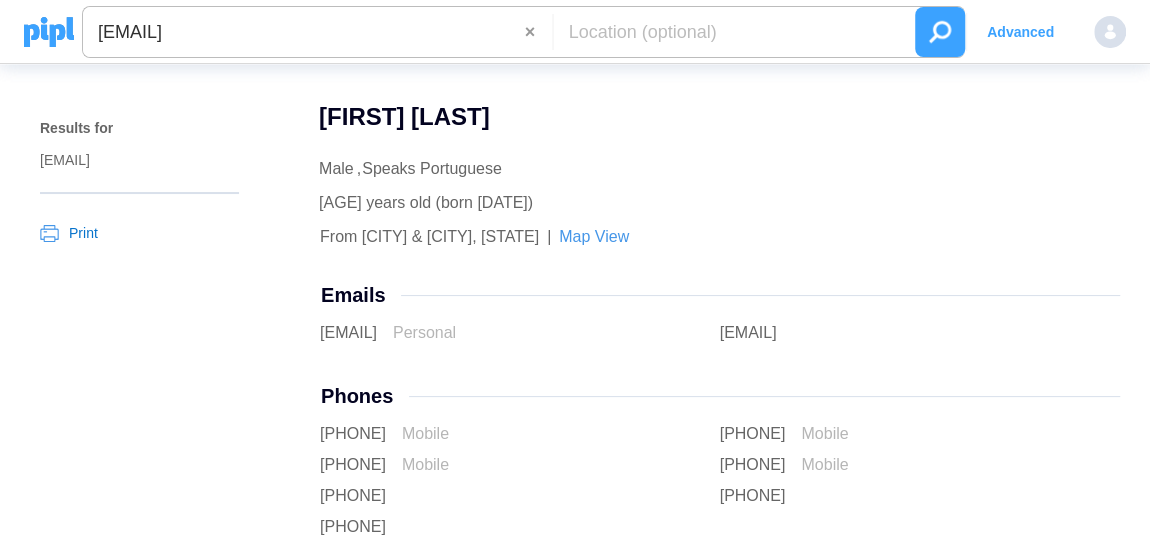 drag, startPoint x: 0, startPoint y: 0, endPoint x: 241, endPoint y: 99, distance: 260.54175 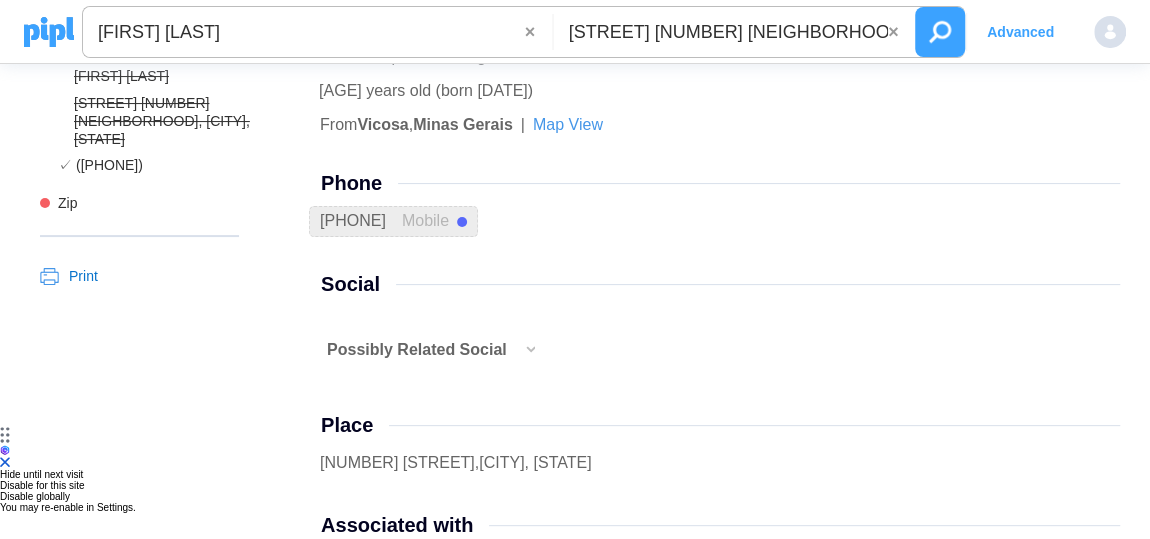 scroll, scrollTop: 363, scrollLeft: 0, axis: vertical 